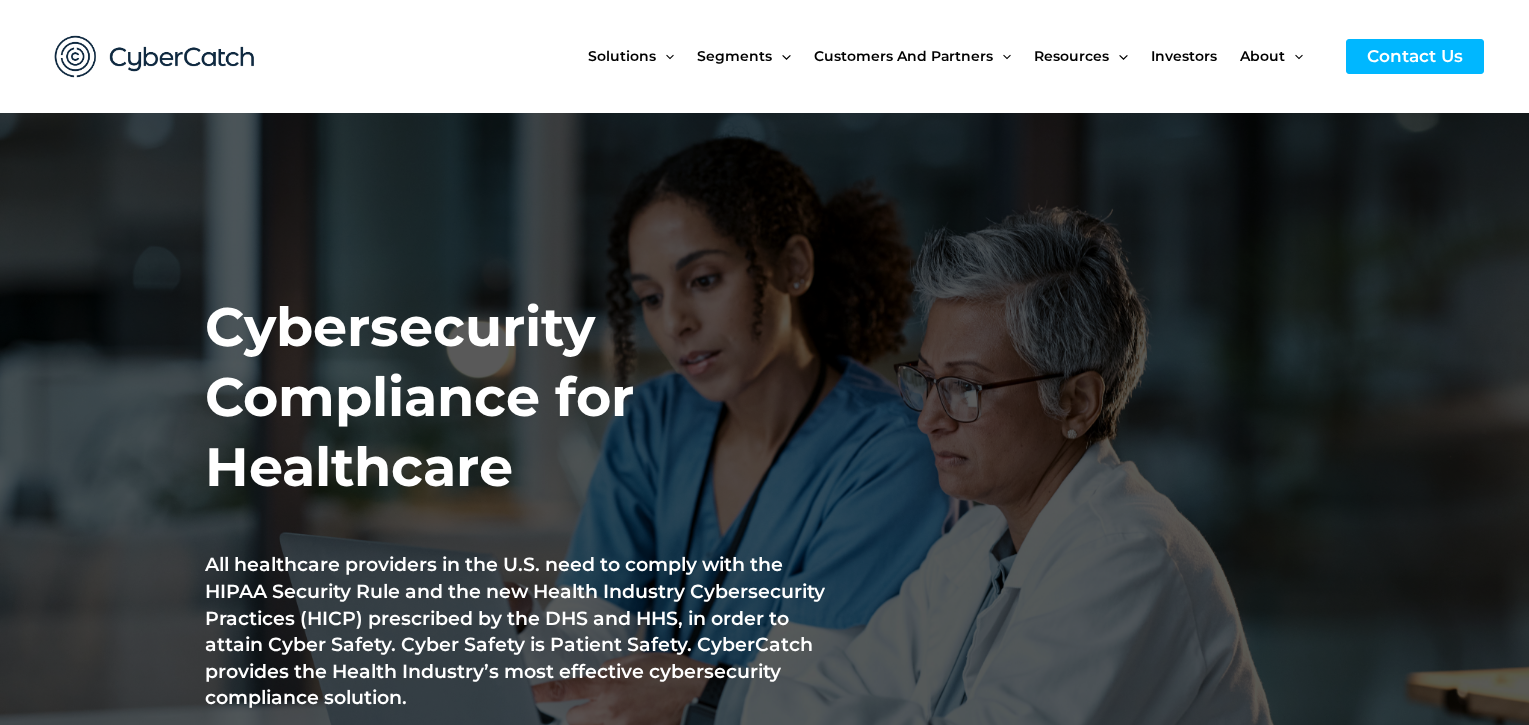 scroll, scrollTop: 0, scrollLeft: 0, axis: both 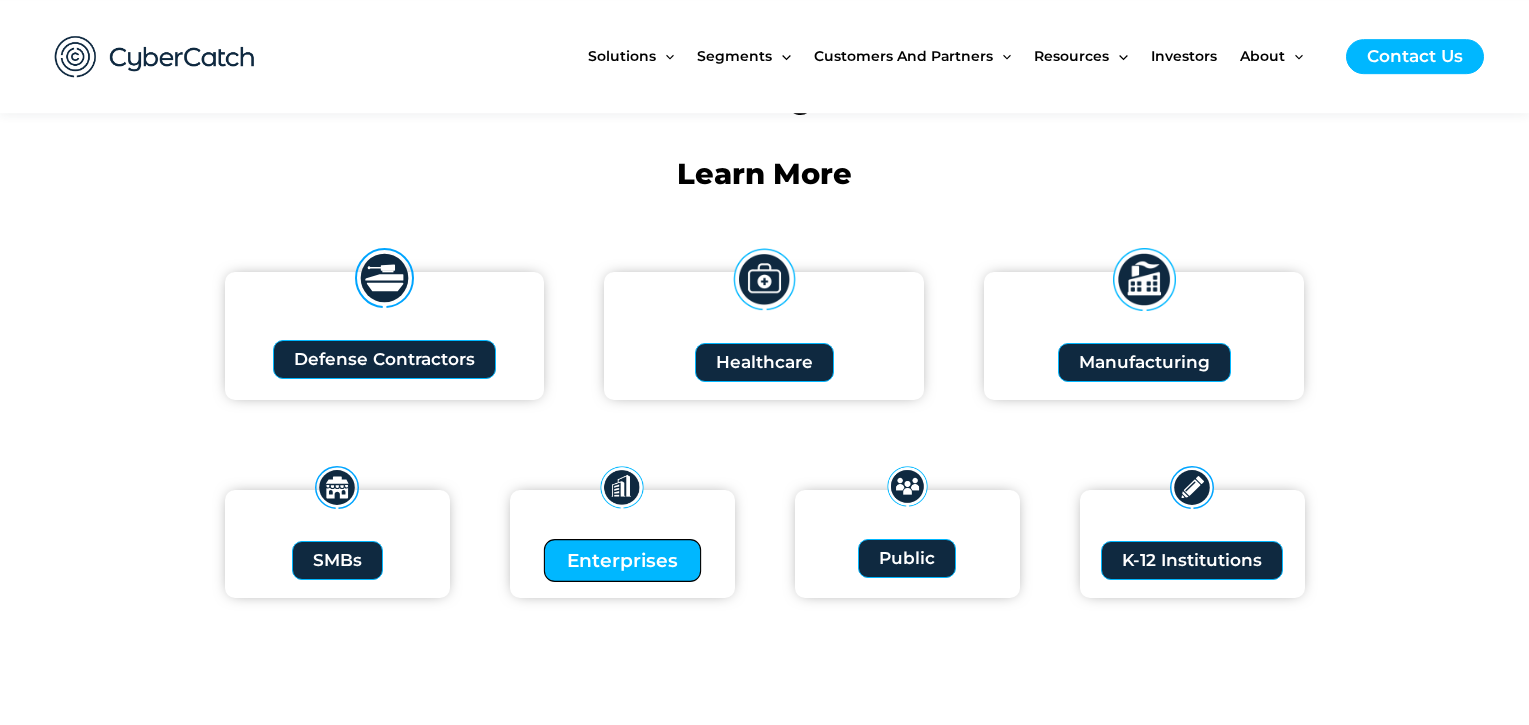 click on "Enterprises" at bounding box center [621, 560] 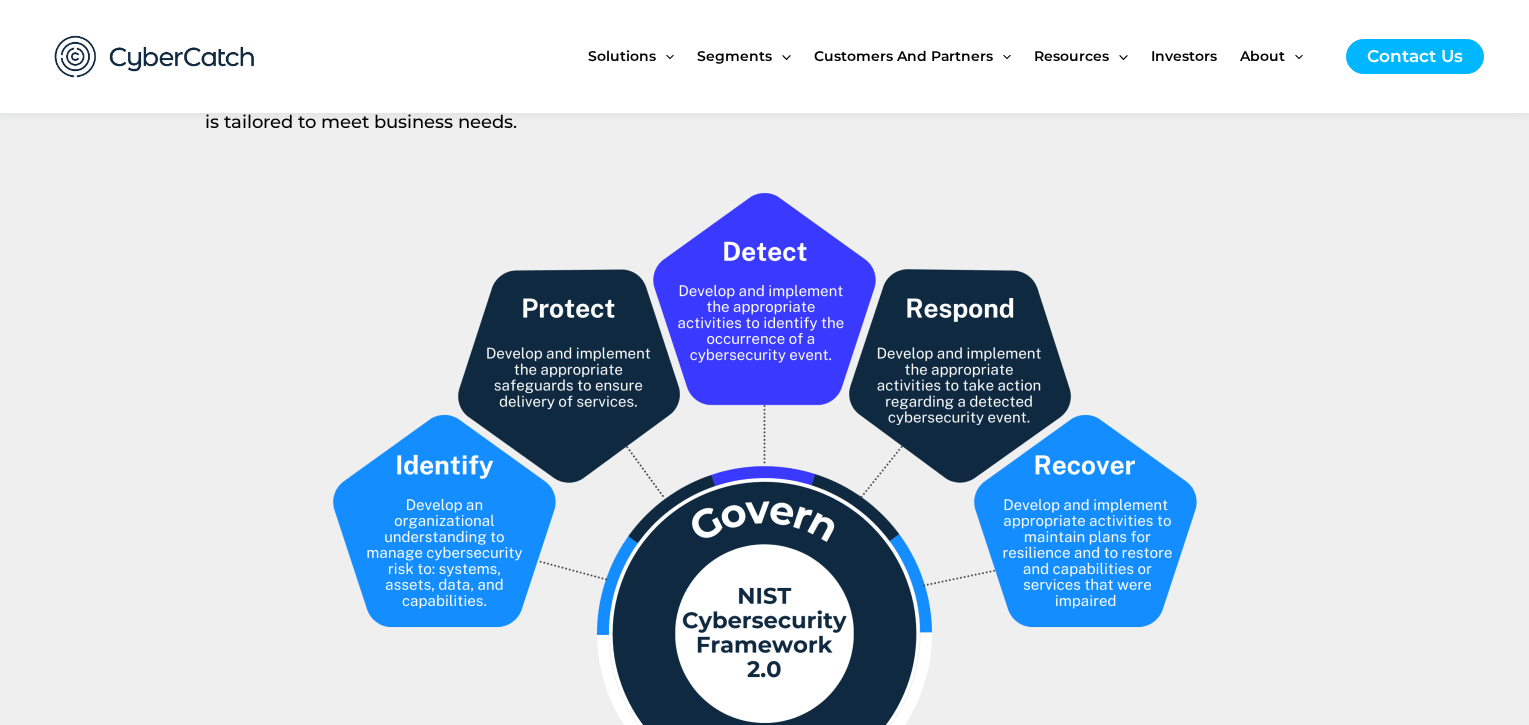 scroll, scrollTop: 1947, scrollLeft: 0, axis: vertical 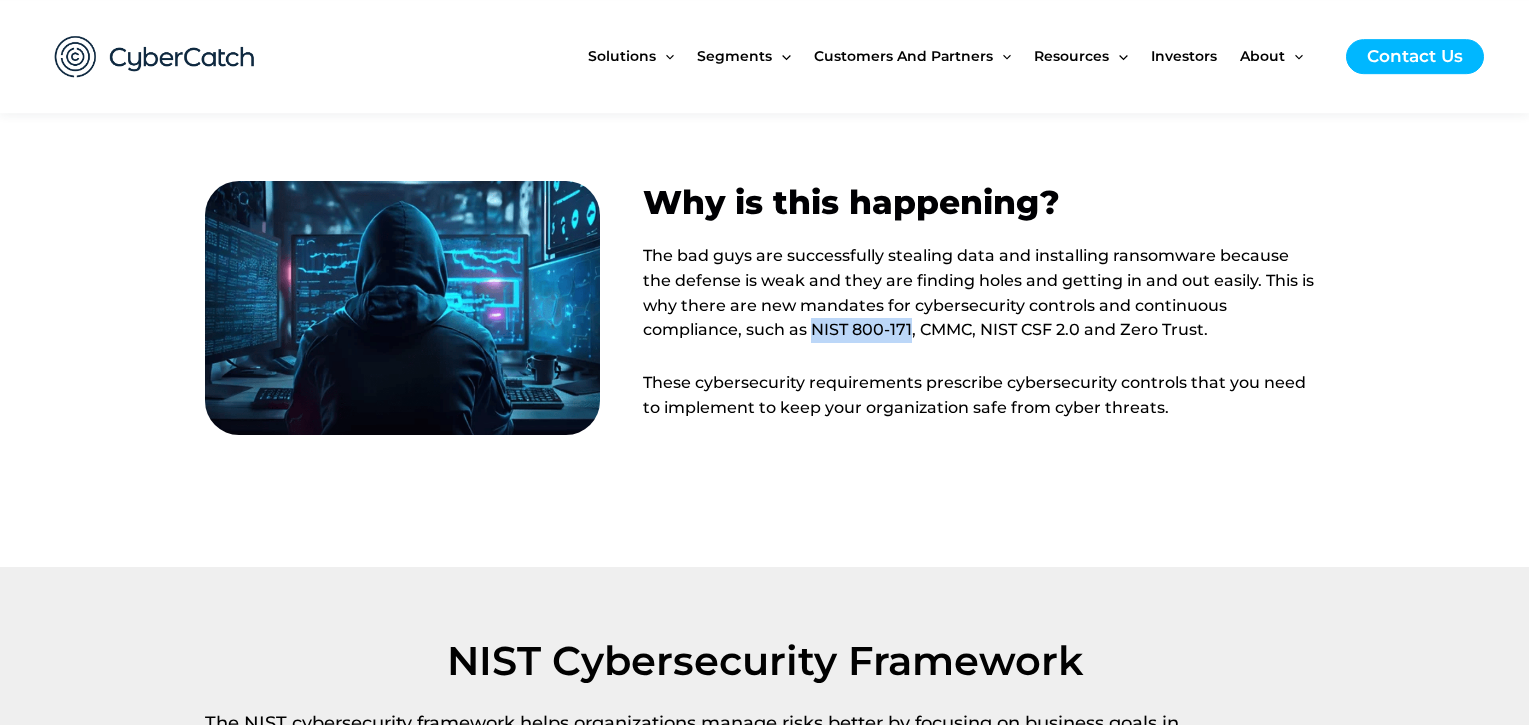 drag, startPoint x: 817, startPoint y: 337, endPoint x: 911, endPoint y: 326, distance: 94.641426 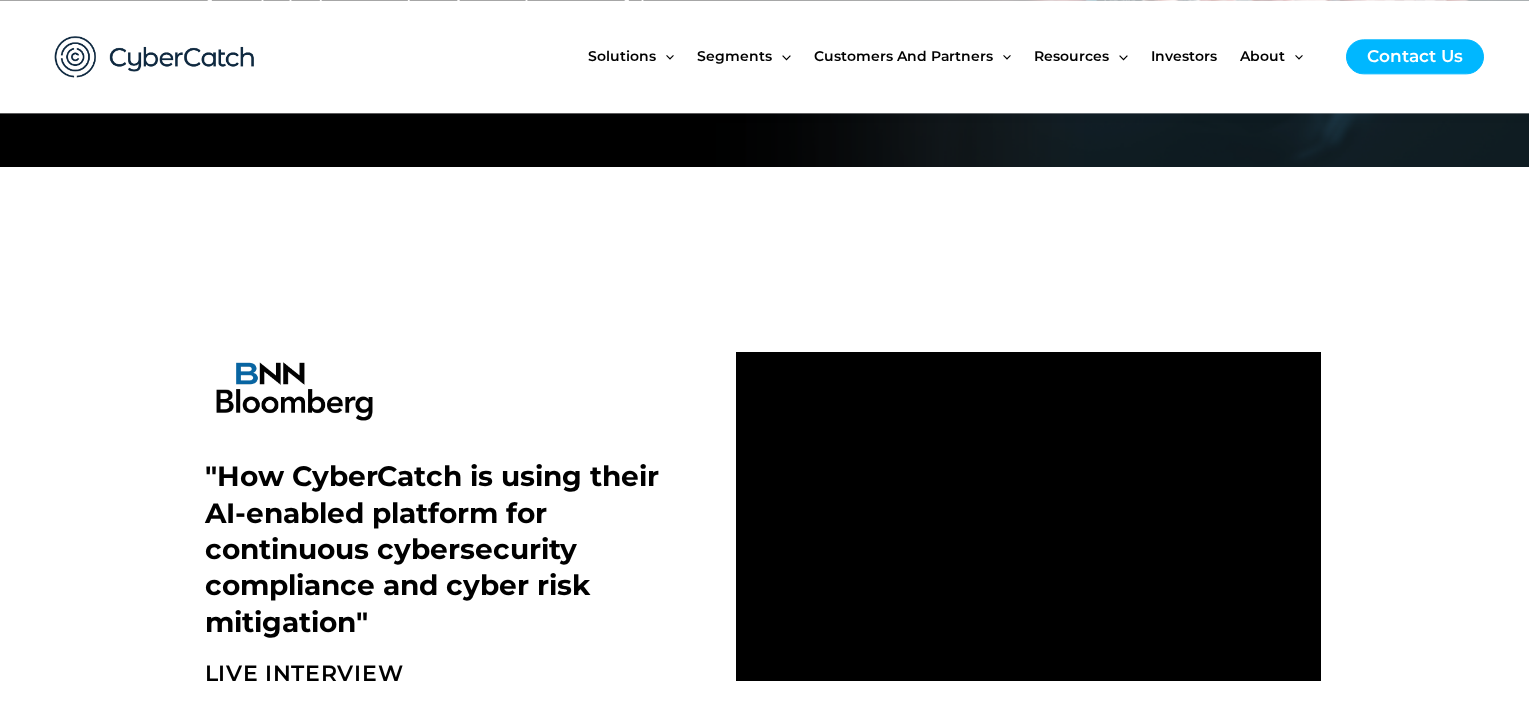 scroll, scrollTop: 0, scrollLeft: 0, axis: both 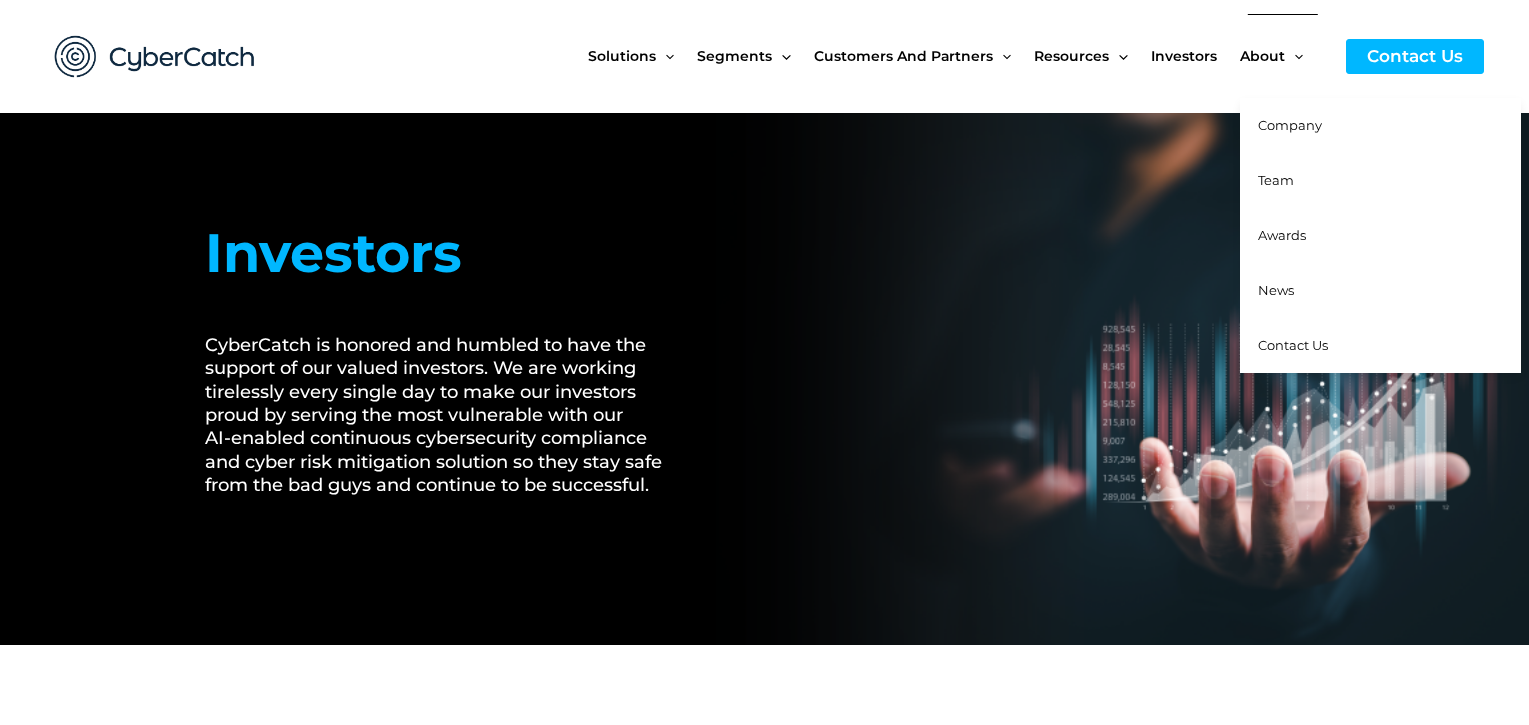 click on "Company" at bounding box center (1290, 125) 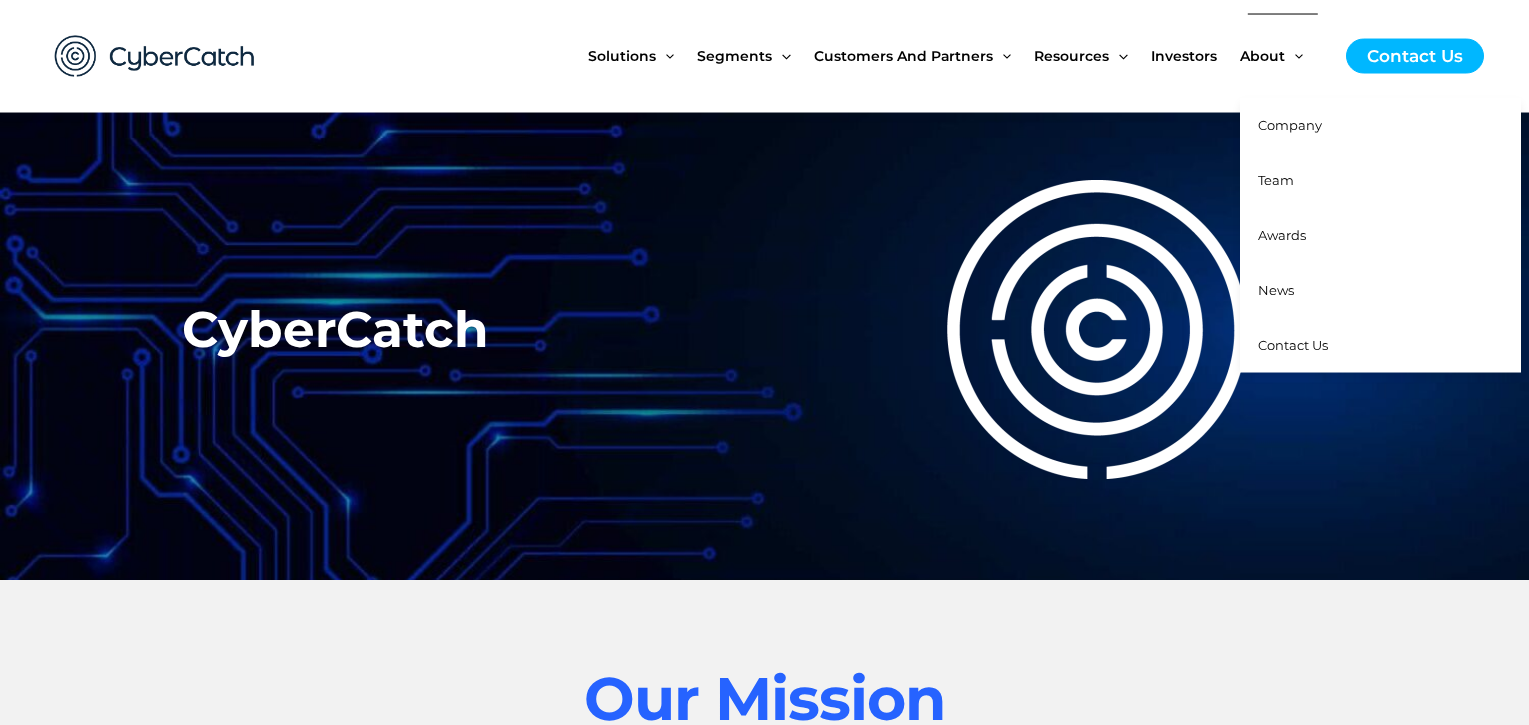 scroll, scrollTop: 38, scrollLeft: 0, axis: vertical 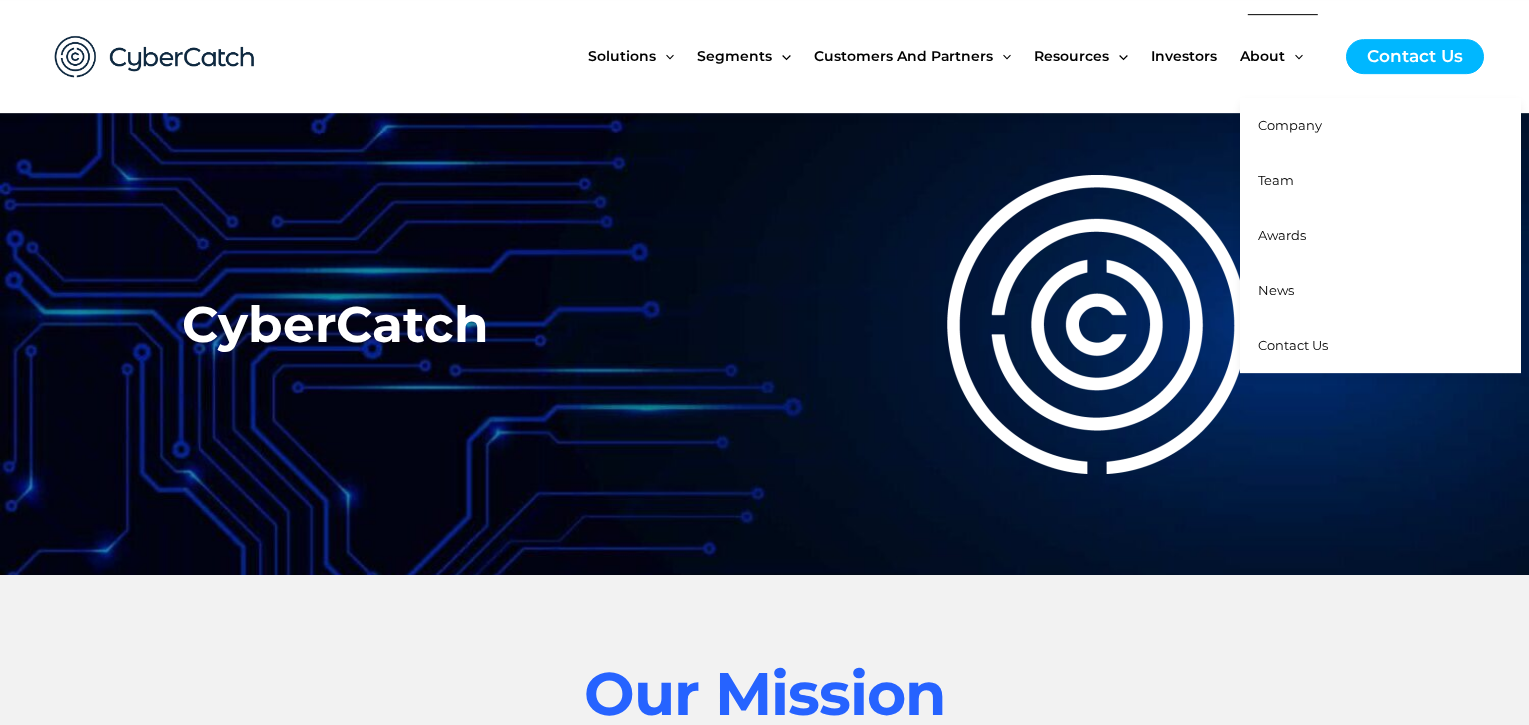 click on "Company" at bounding box center (1290, 125) 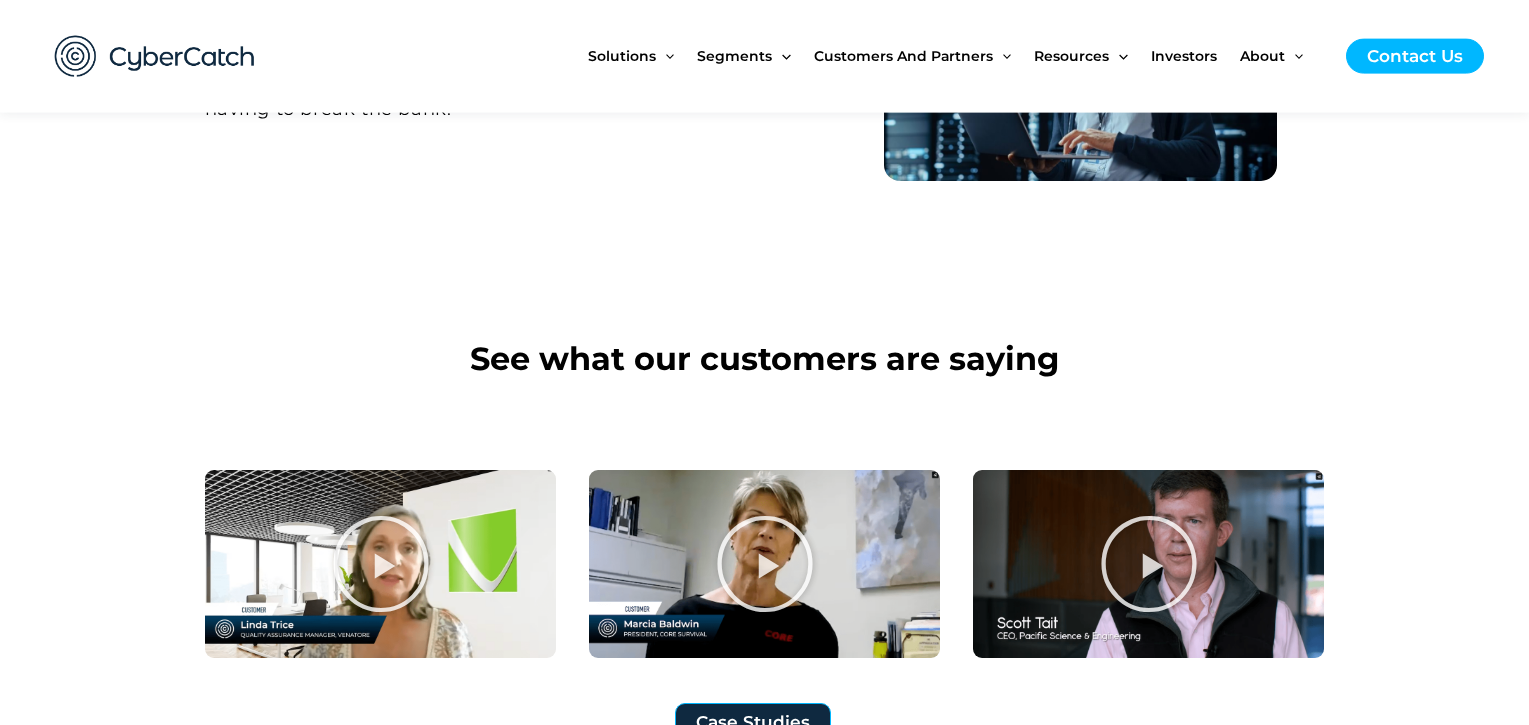 scroll, scrollTop: 1148, scrollLeft: 0, axis: vertical 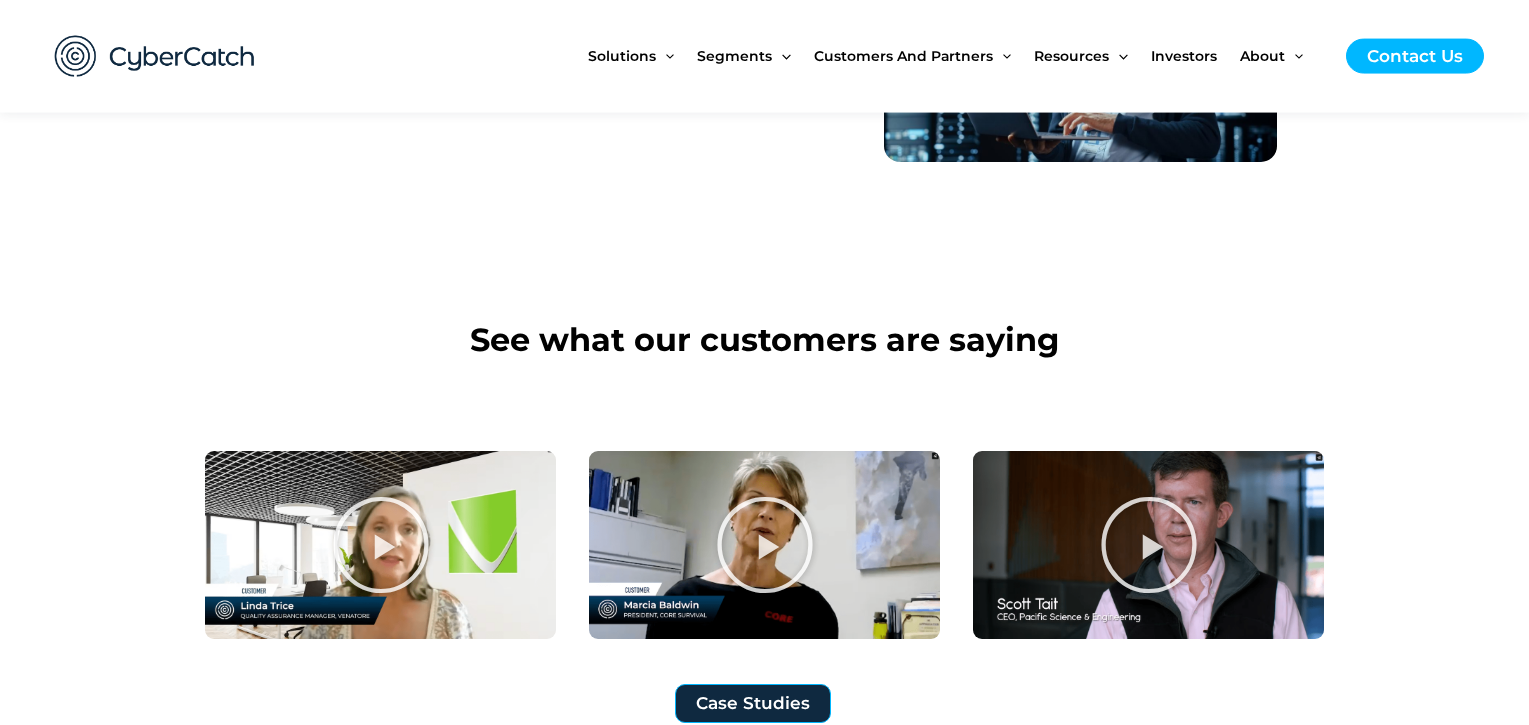 click at bounding box center (380, 545) 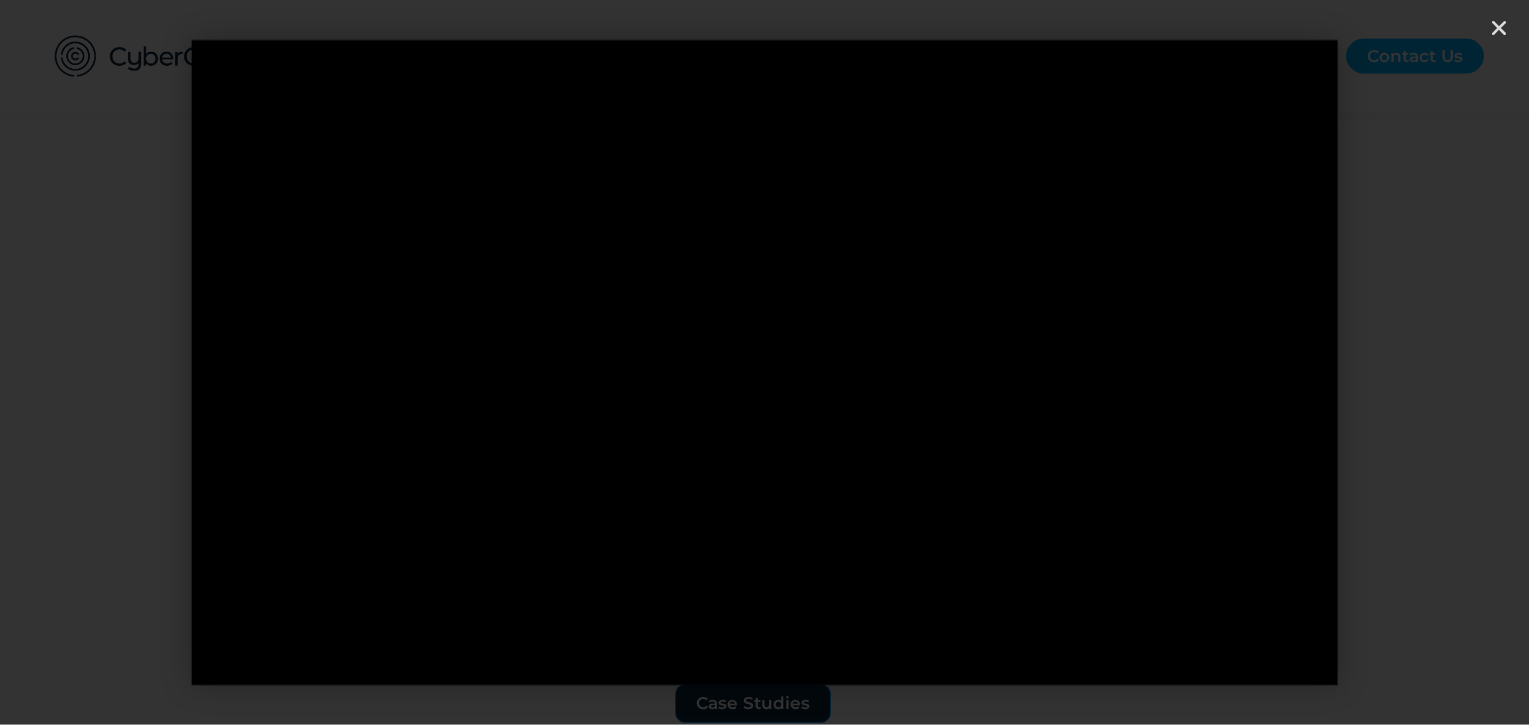click at bounding box center (1414, 362) 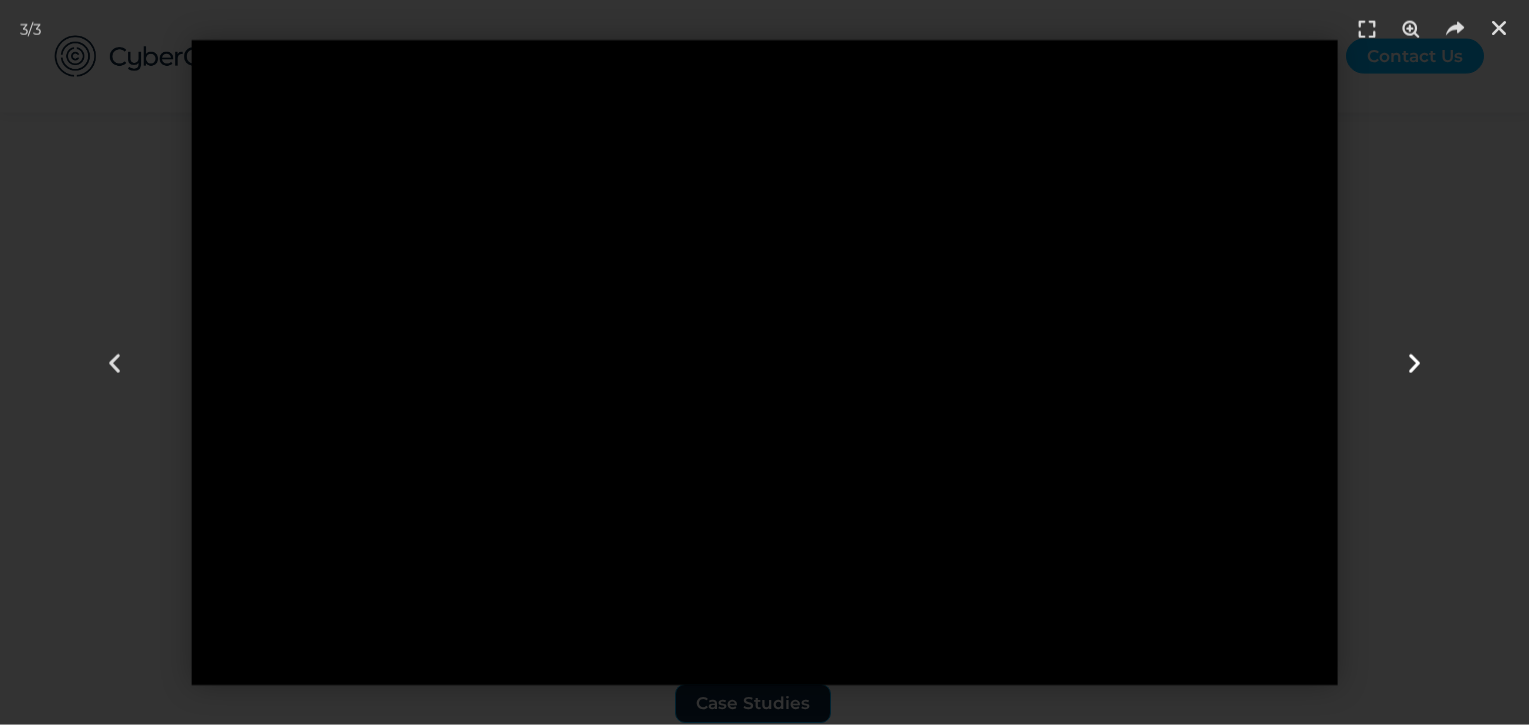 click at bounding box center [1414, 362] 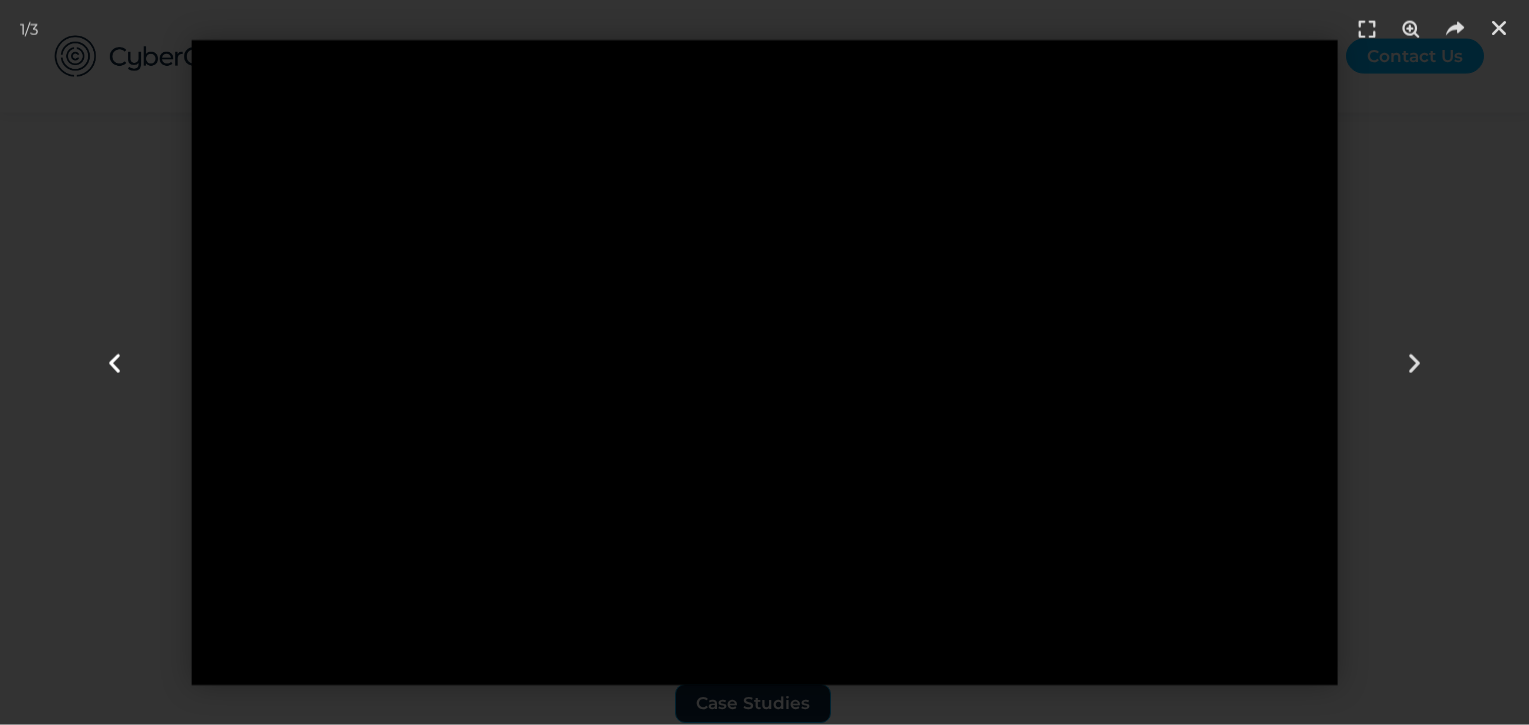 click at bounding box center [114, 362] 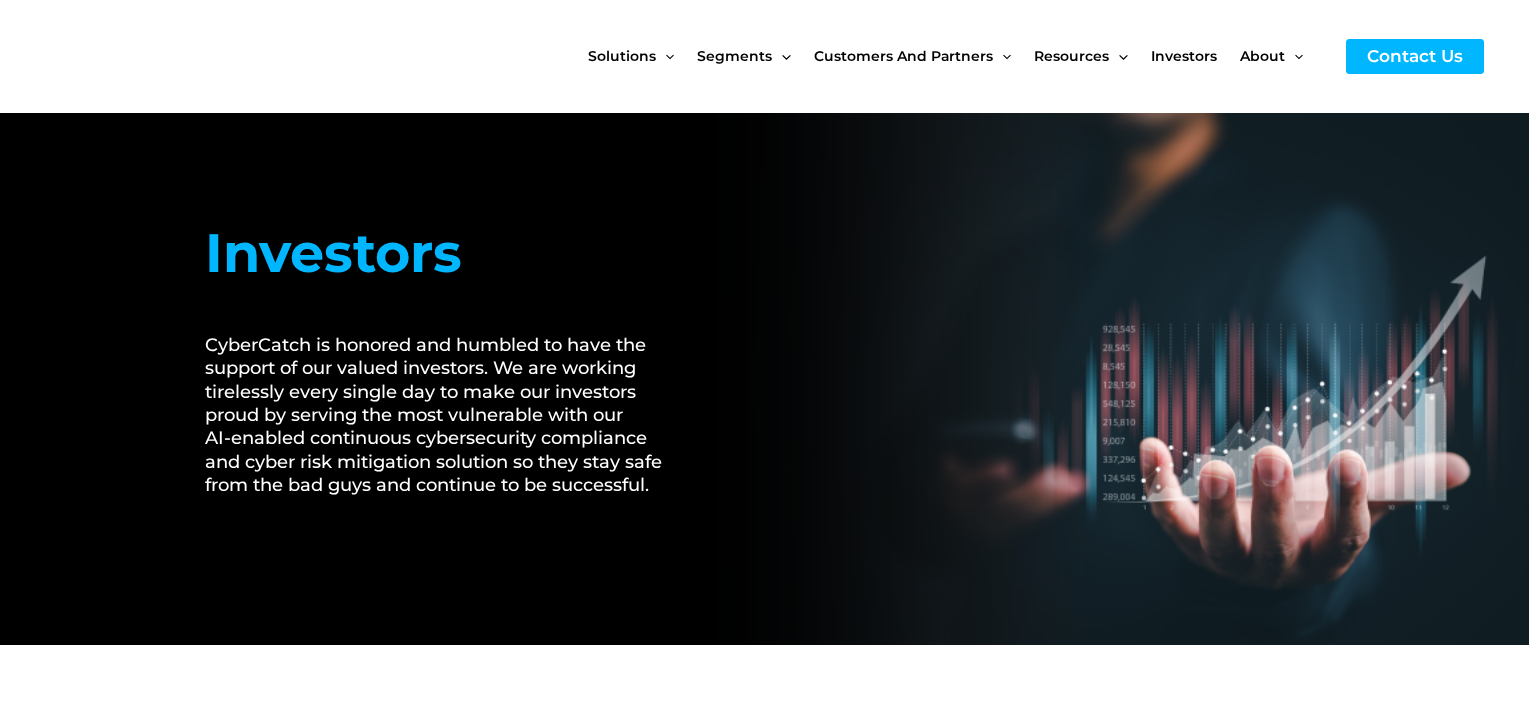 scroll, scrollTop: 0, scrollLeft: 0, axis: both 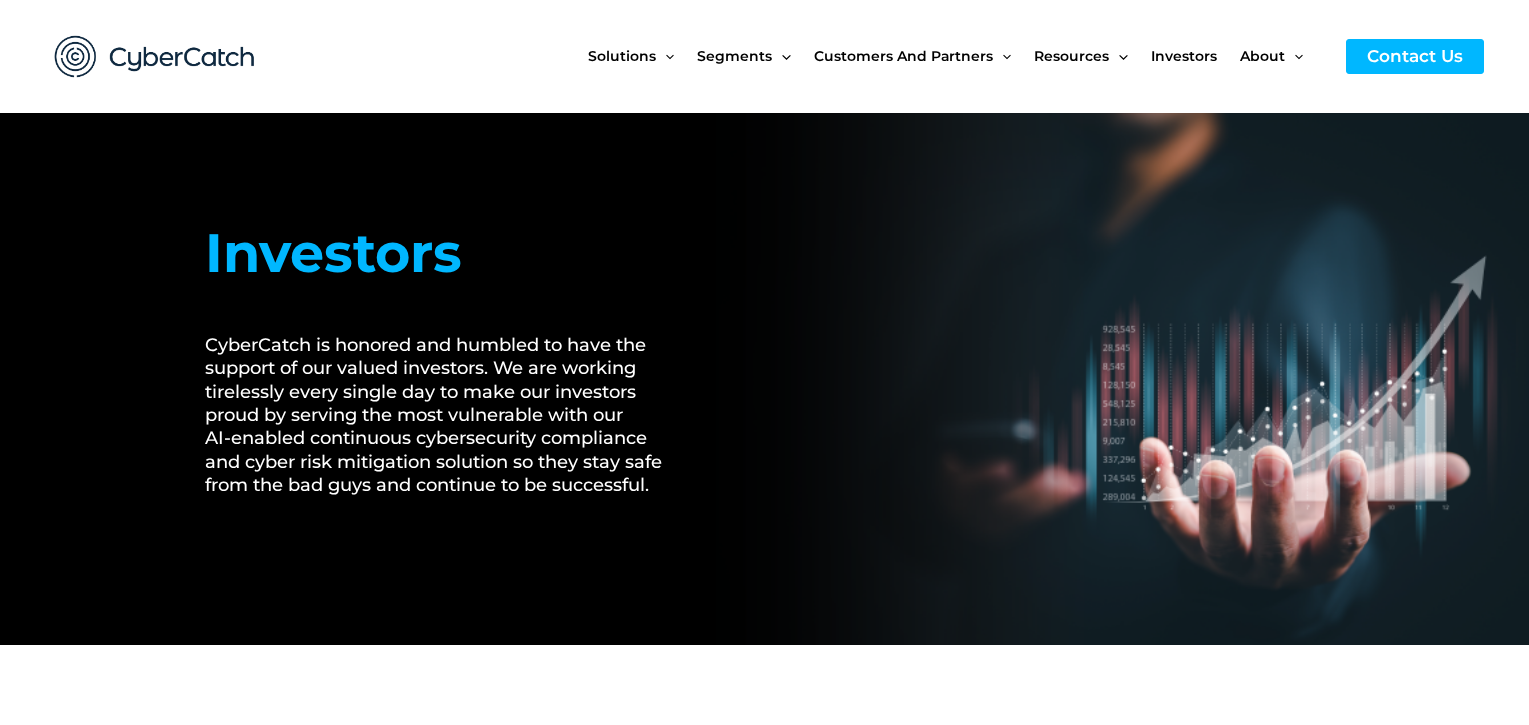click at bounding box center (155, 56) 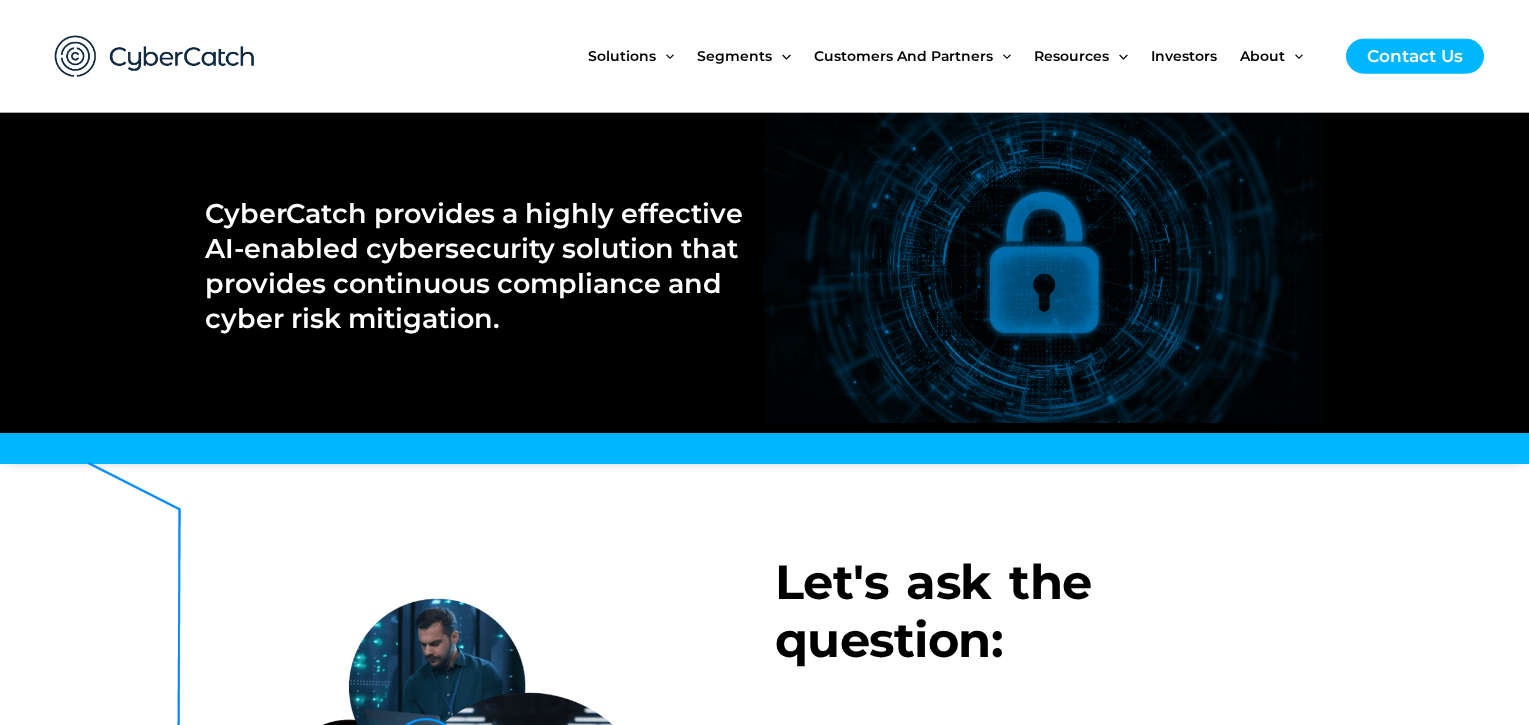 scroll, scrollTop: 0, scrollLeft: 0, axis: both 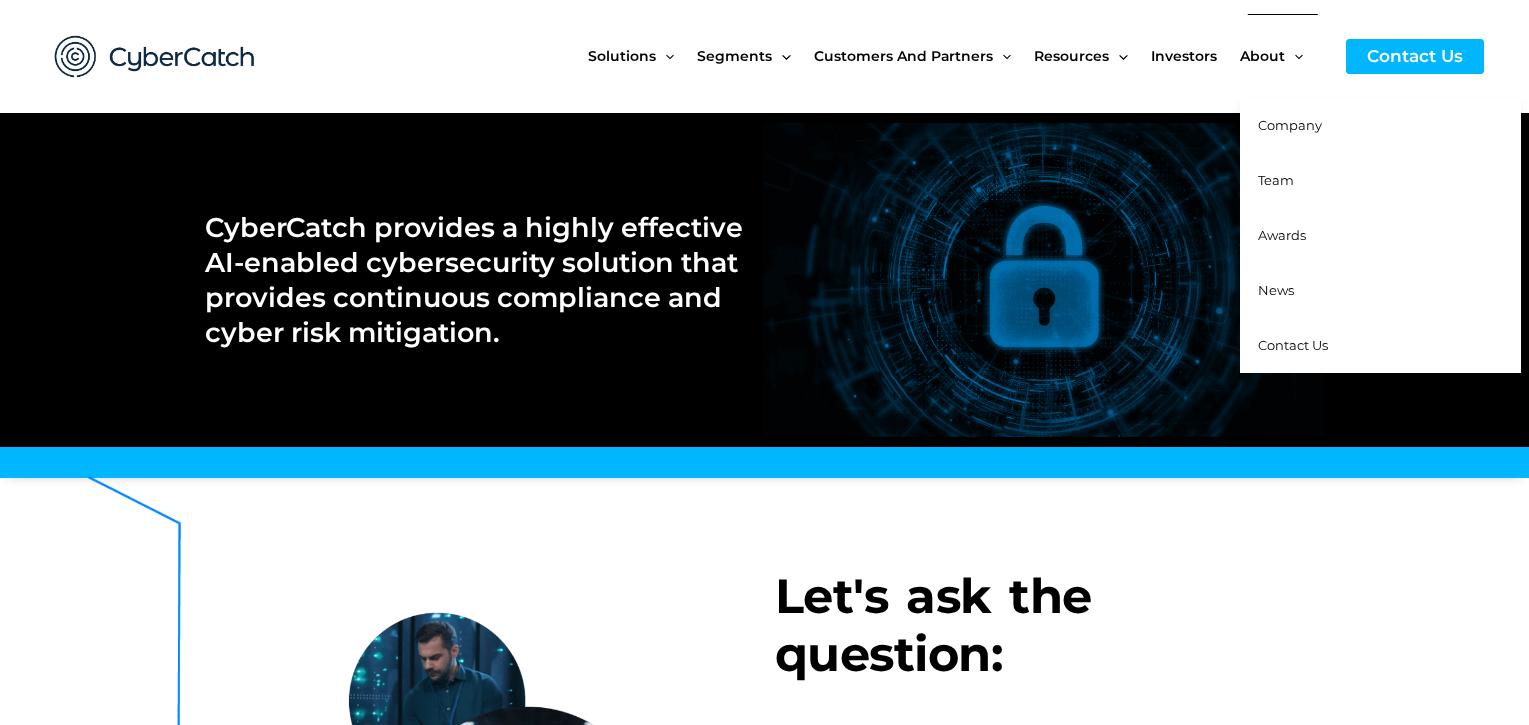 click on "Contact Us" at bounding box center (1293, 345) 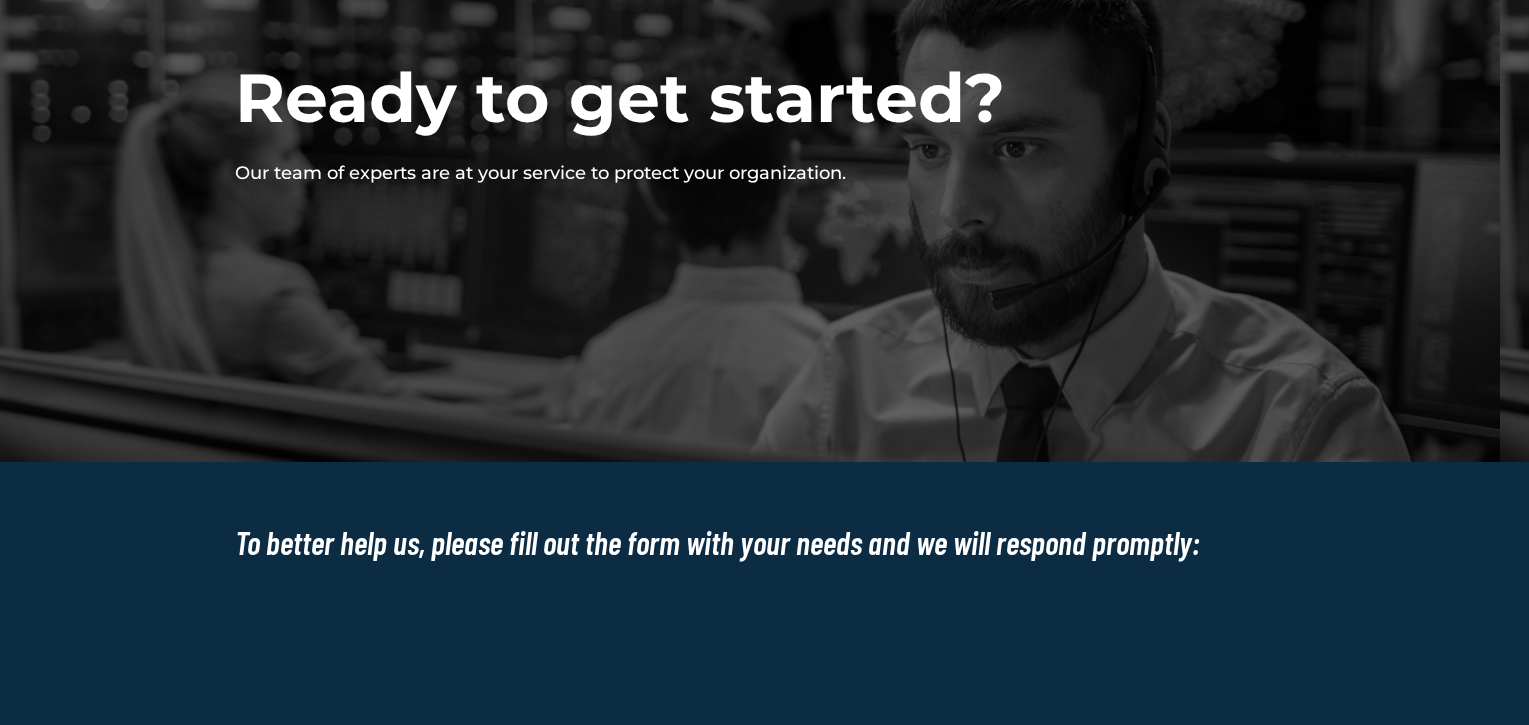 scroll, scrollTop: 0, scrollLeft: 0, axis: both 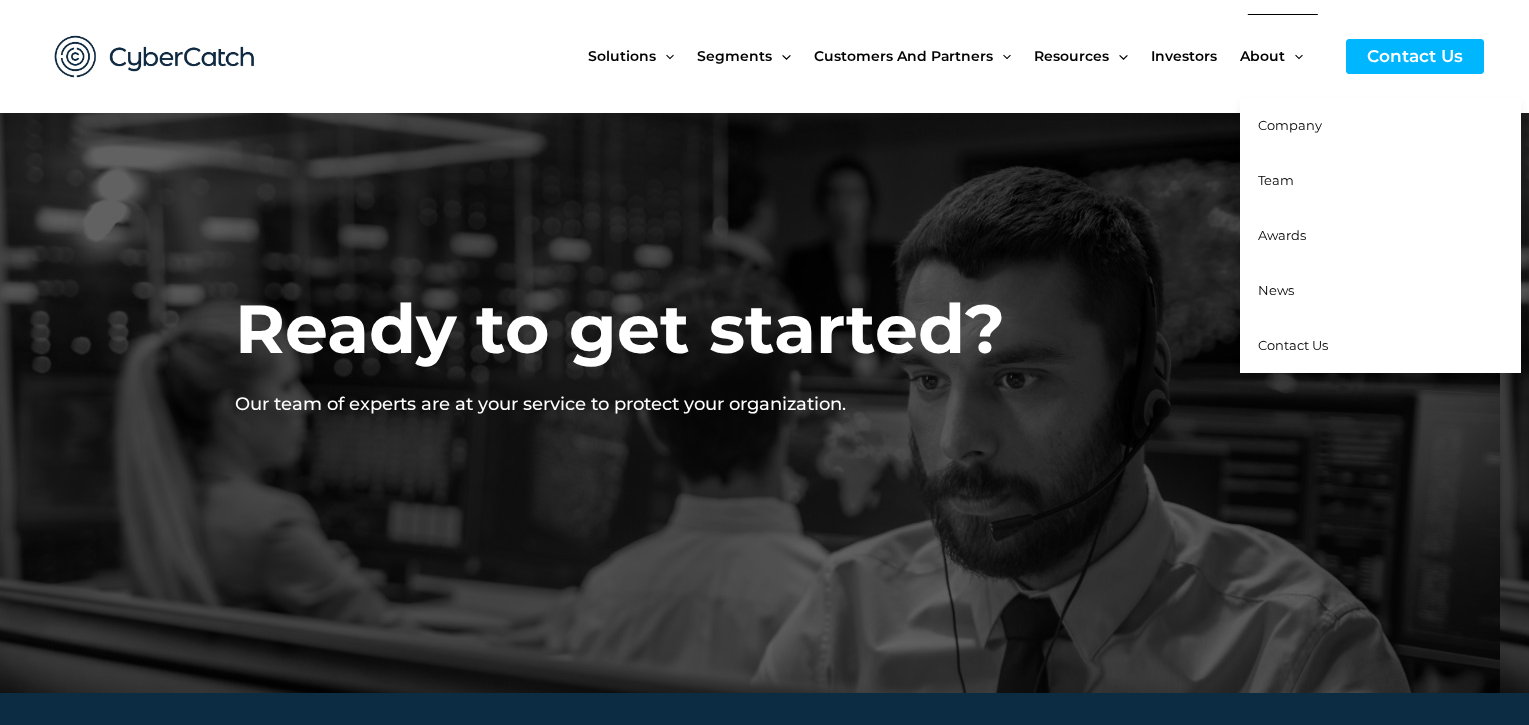 click on "Company" at bounding box center [1290, 125] 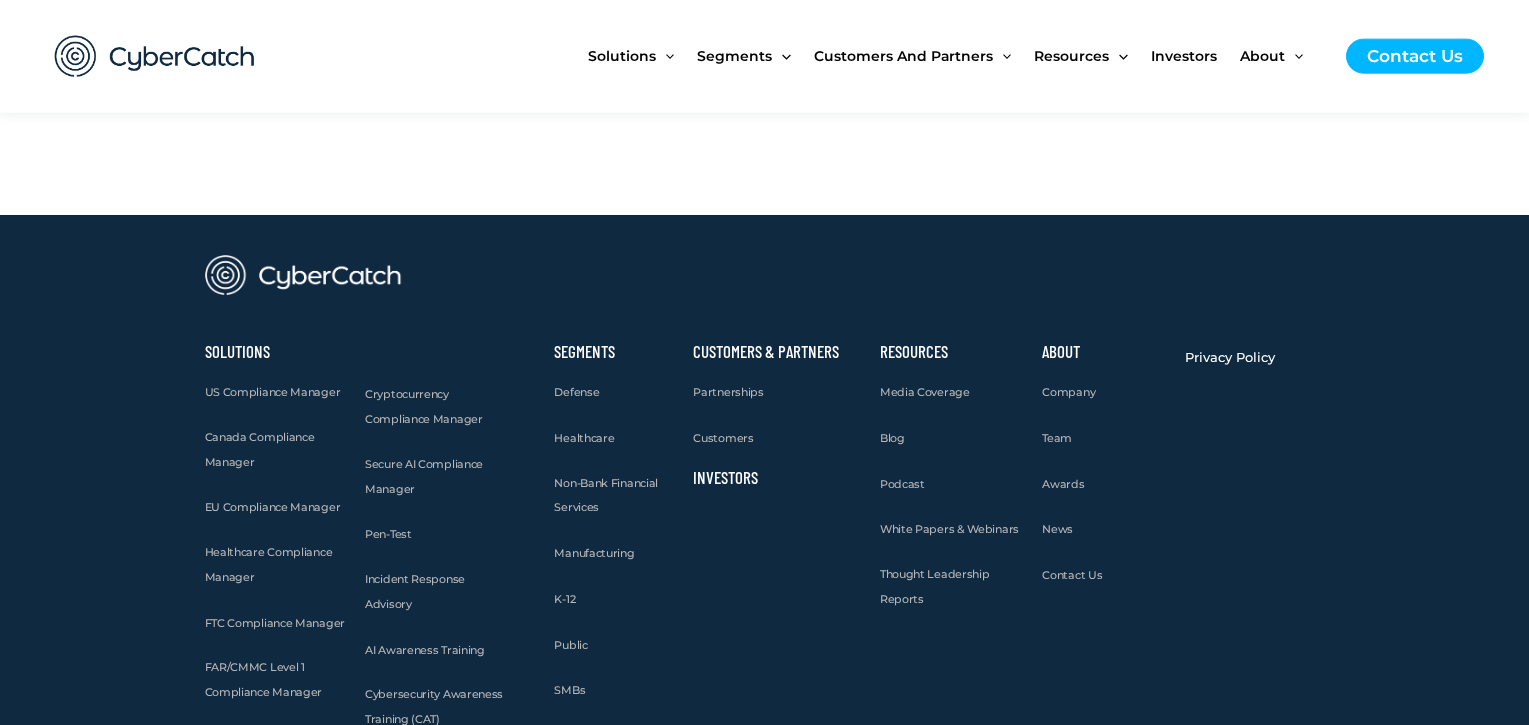scroll, scrollTop: 2710, scrollLeft: 0, axis: vertical 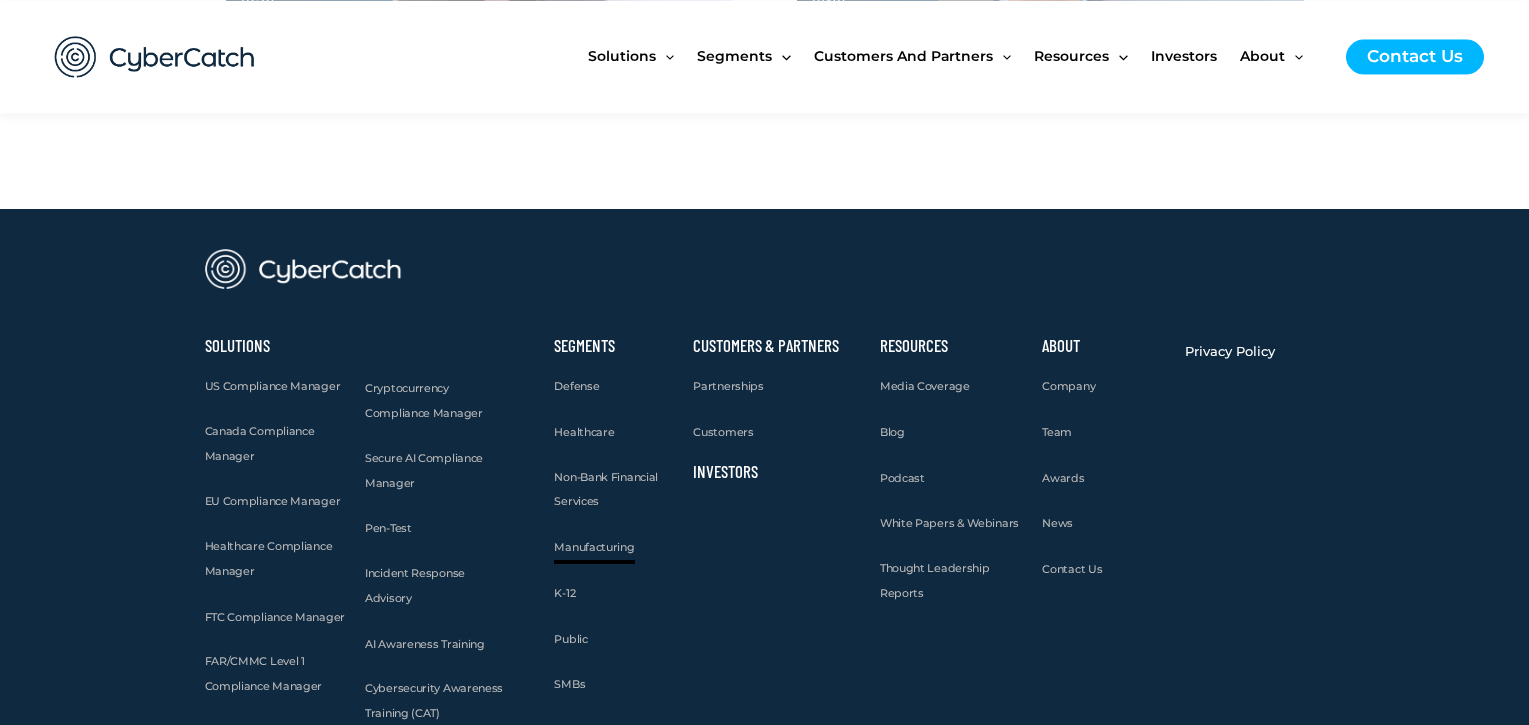 click on "Manufacturing" at bounding box center [594, 547] 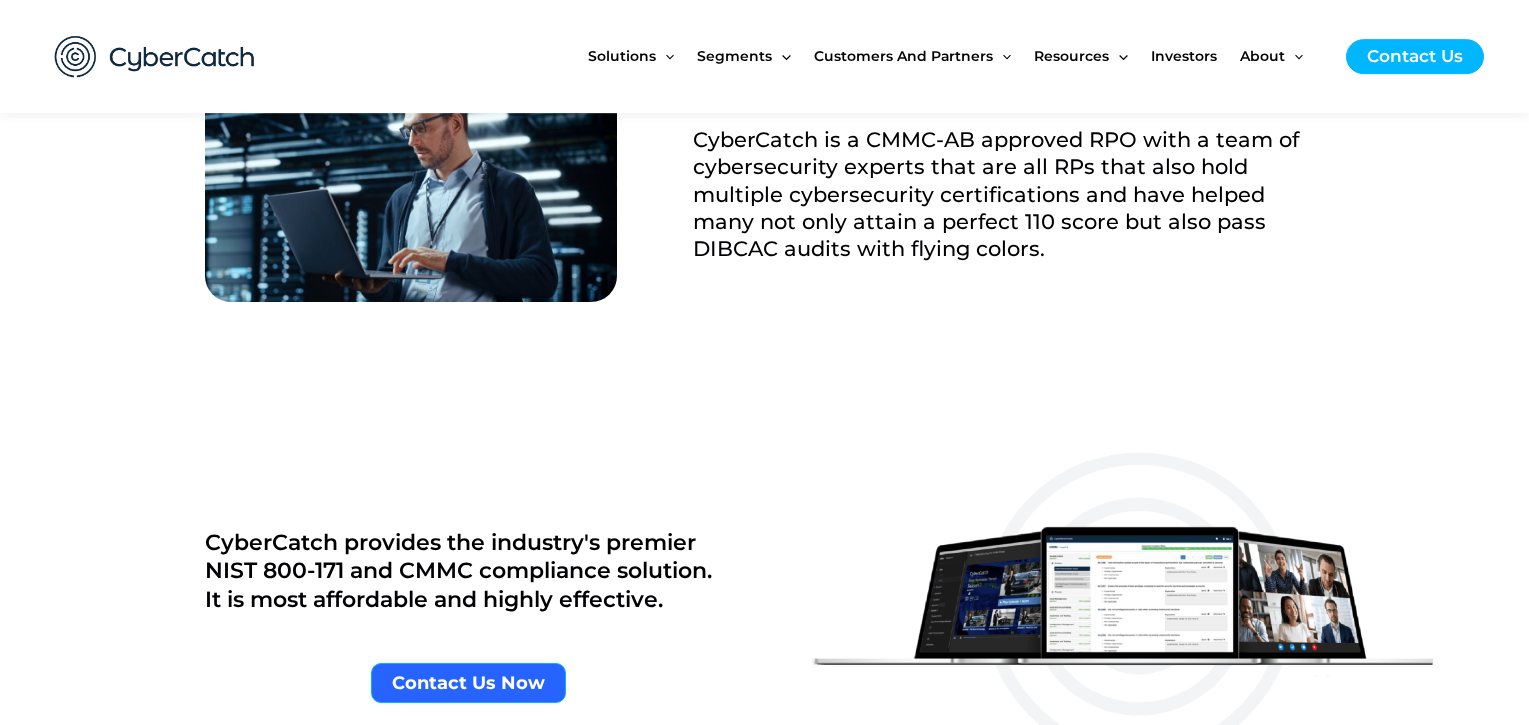 scroll, scrollTop: 517, scrollLeft: 0, axis: vertical 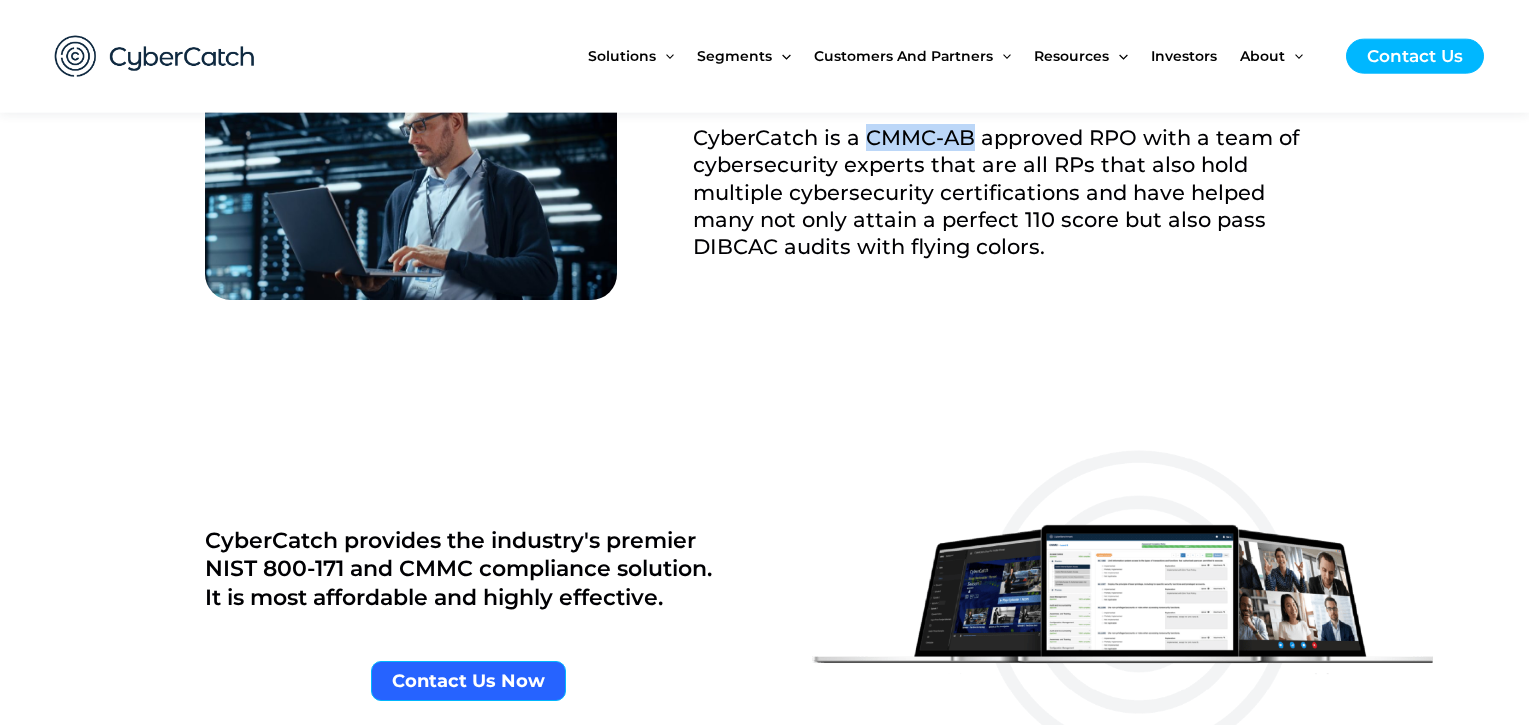 drag, startPoint x: 868, startPoint y: 133, endPoint x: 965, endPoint y: 131, distance: 97.020615 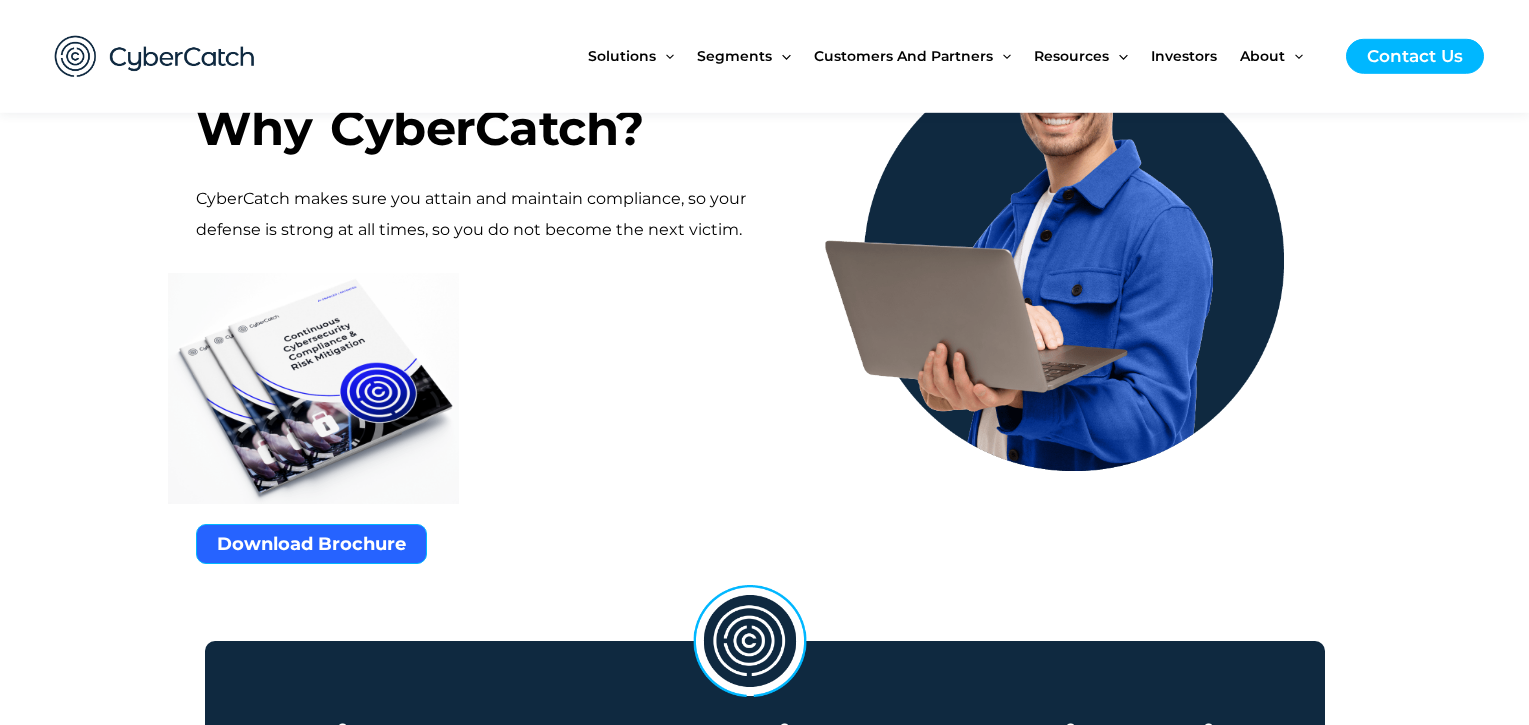 scroll, scrollTop: 1143, scrollLeft: 0, axis: vertical 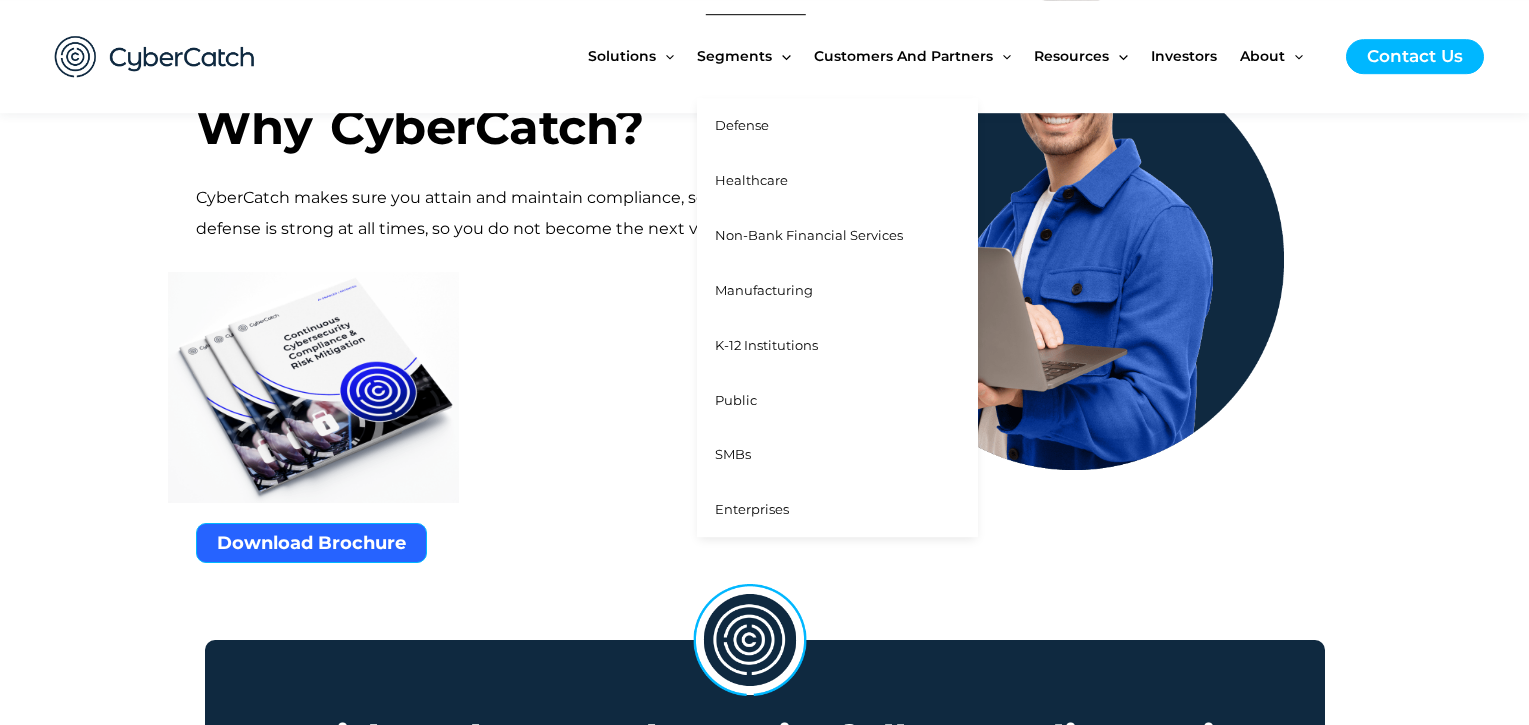 click on "Enterprises" at bounding box center [752, 509] 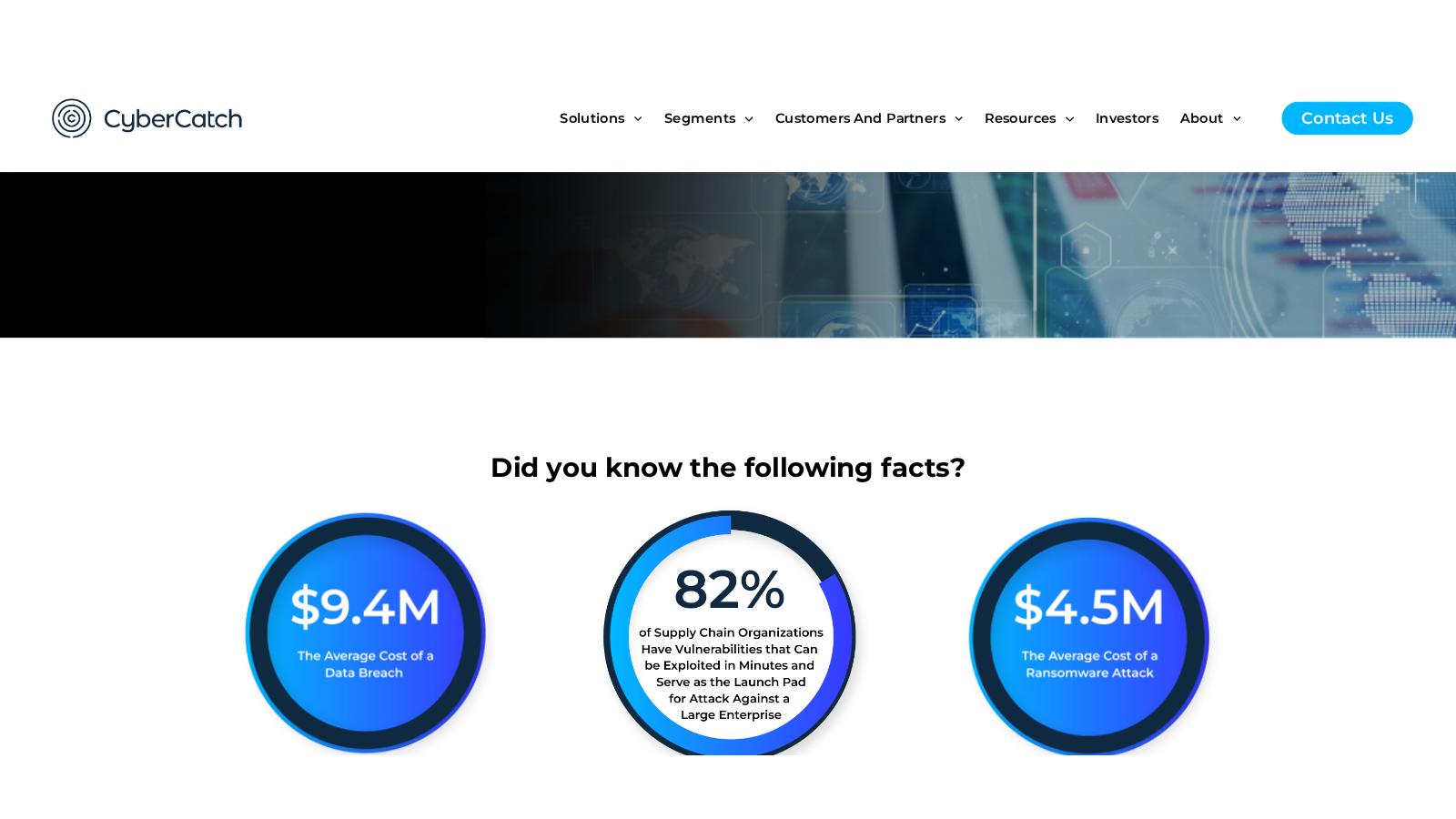 scroll, scrollTop: 0, scrollLeft: 0, axis: both 